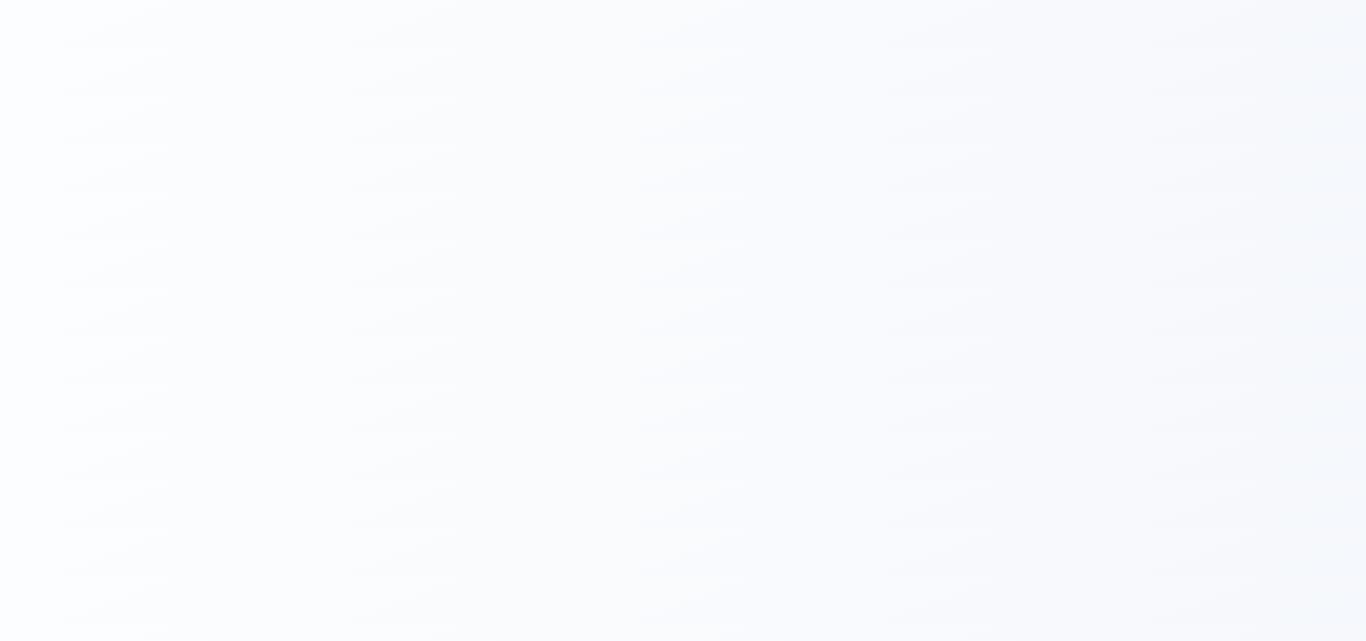 scroll, scrollTop: 0, scrollLeft: 0, axis: both 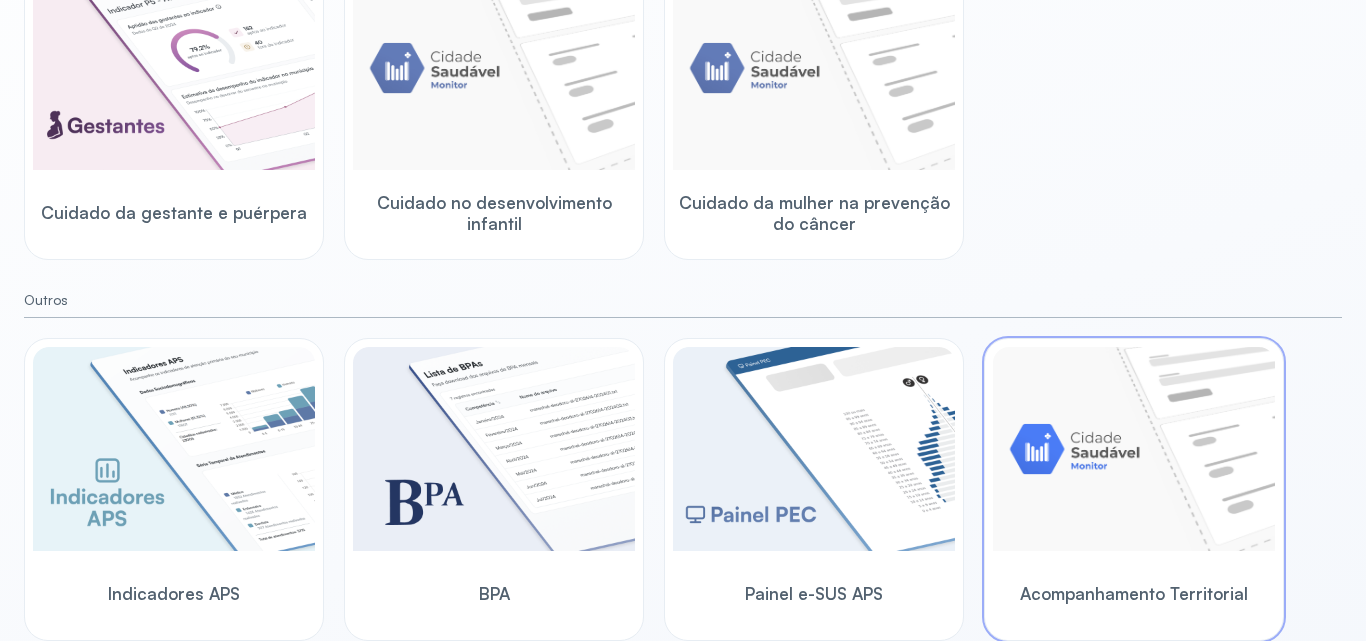 click on "Acompanhamento Territorial" at bounding box center [1134, 593] 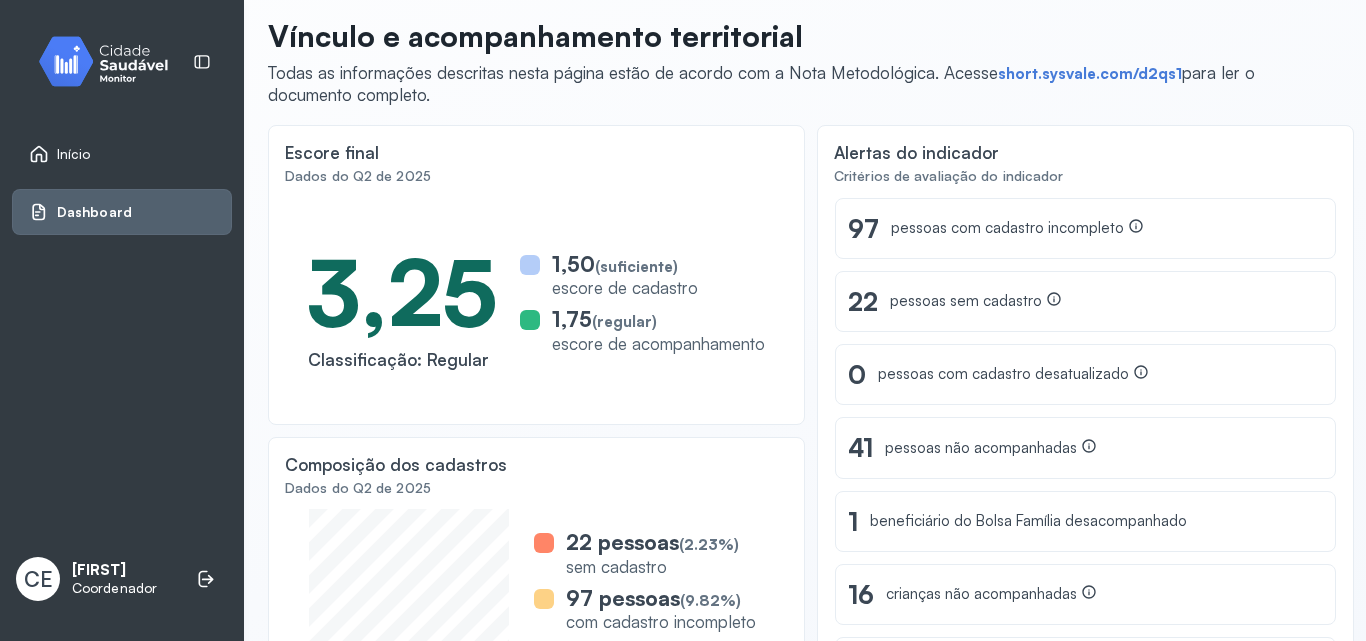 scroll, scrollTop: 27, scrollLeft: 0, axis: vertical 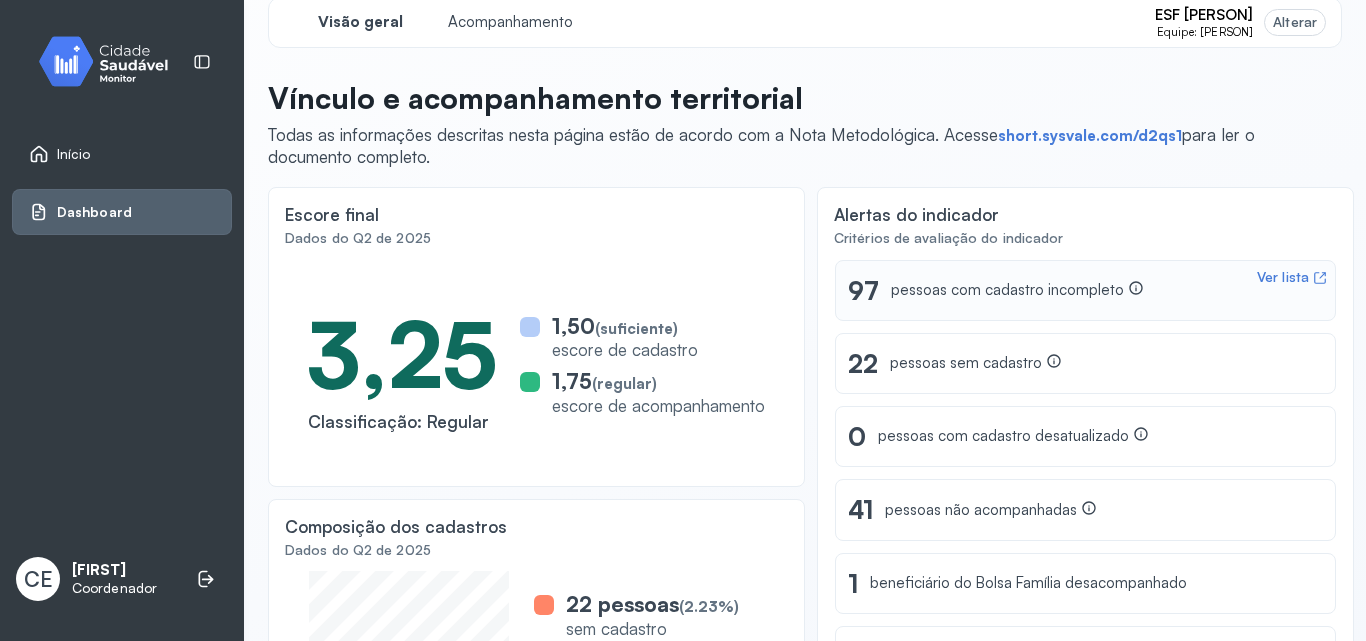 click on "Ver lista  97 pessoas com cadastro incompleto" at bounding box center (1085, 290) 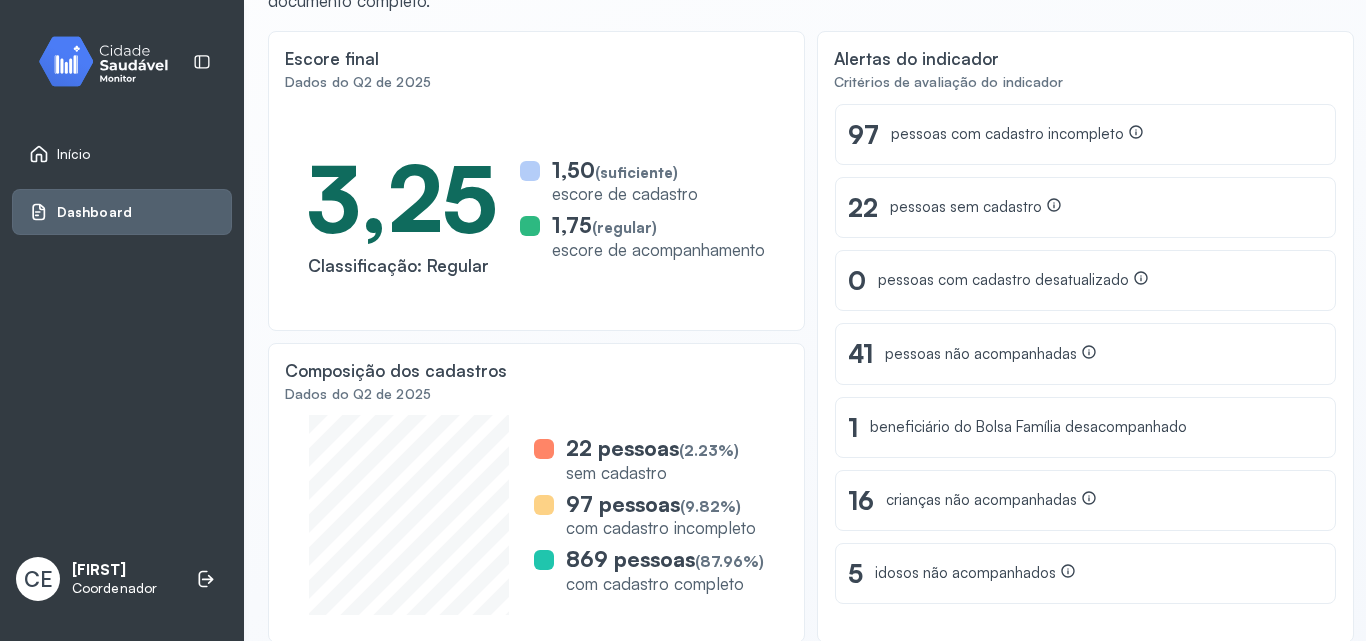 scroll, scrollTop: 46, scrollLeft: 0, axis: vertical 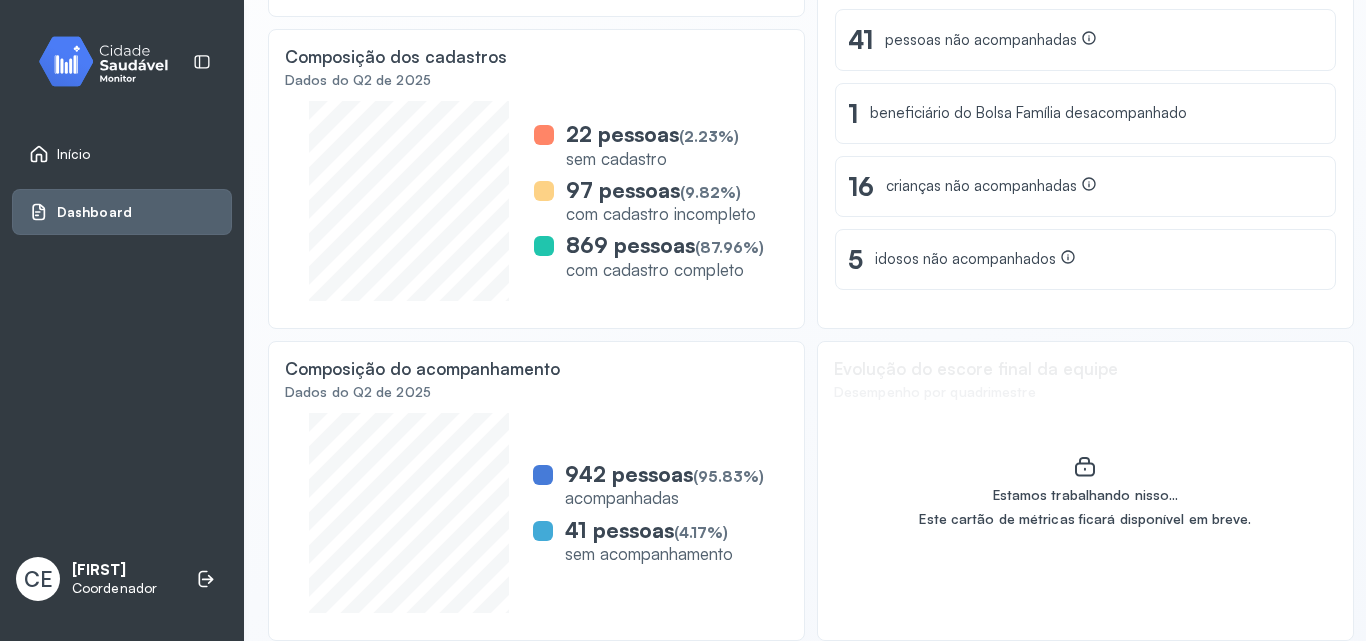 click on "Início" at bounding box center [122, 154] 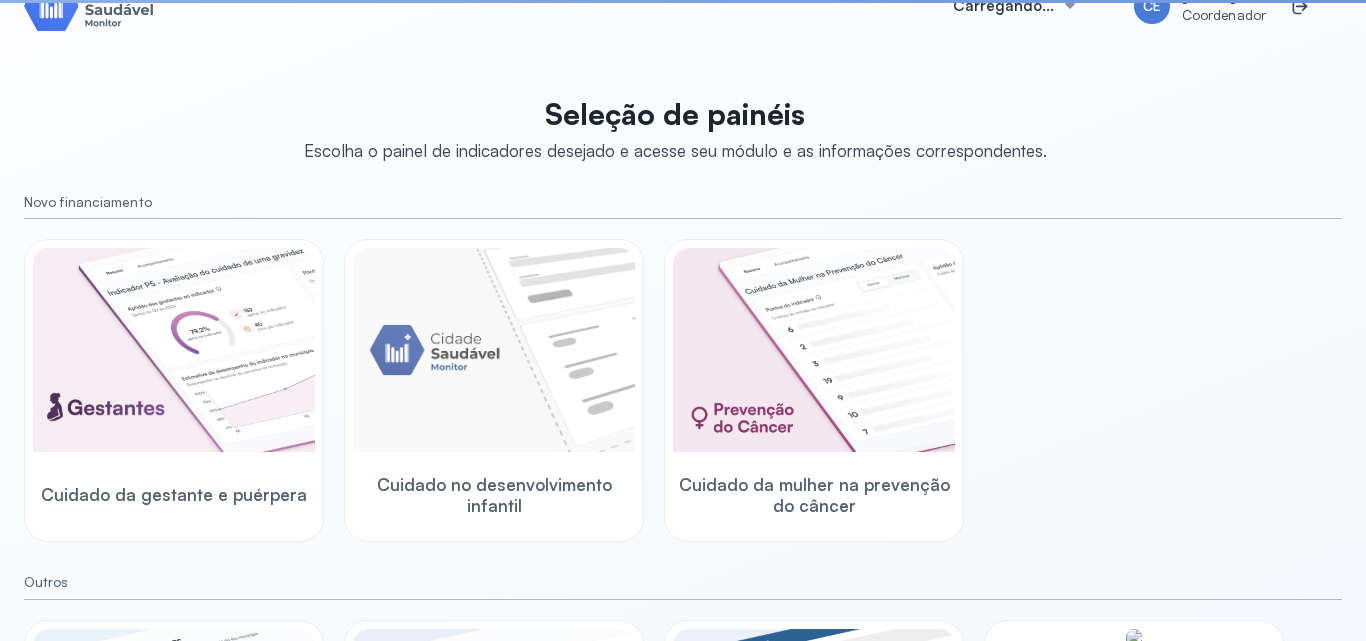 scroll, scrollTop: 330, scrollLeft: 0, axis: vertical 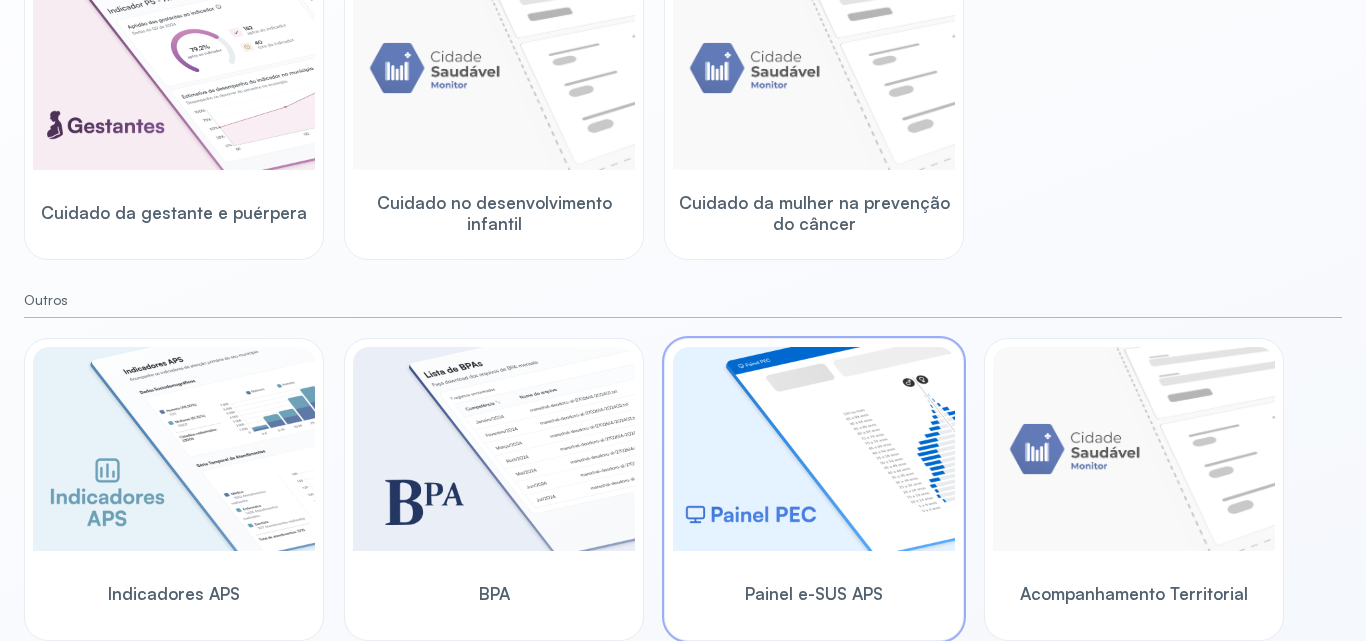 click at bounding box center [814, 449] 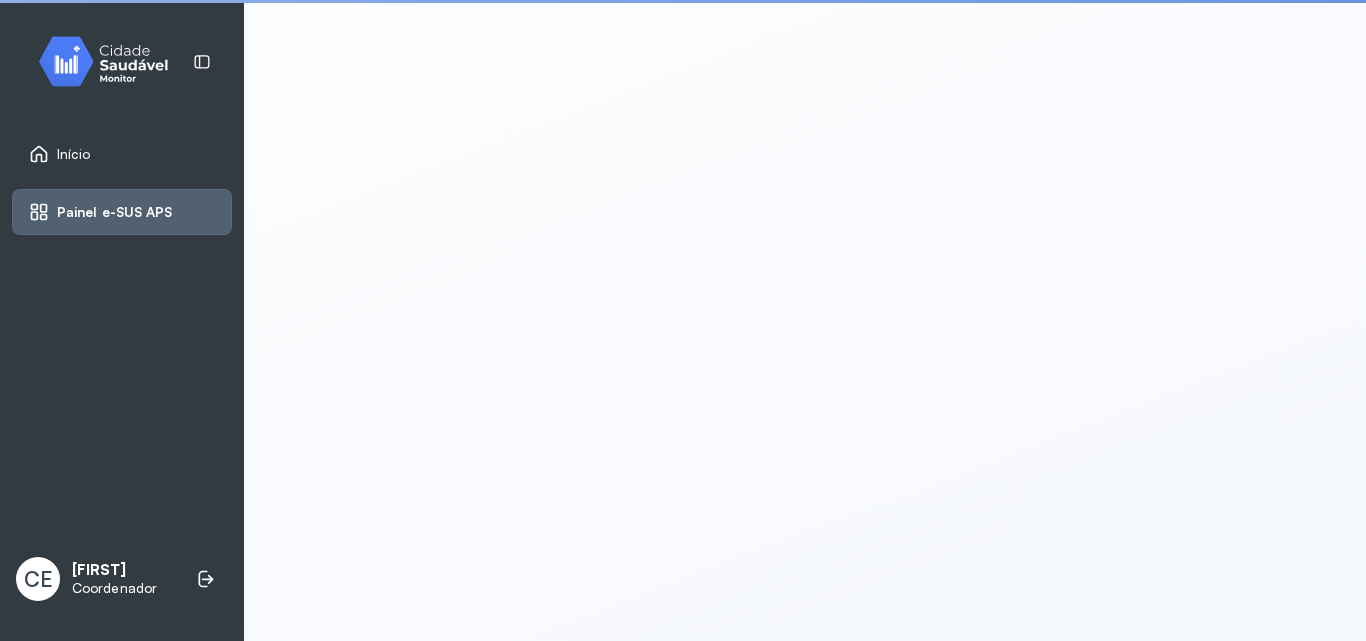 scroll, scrollTop: 4, scrollLeft: 0, axis: vertical 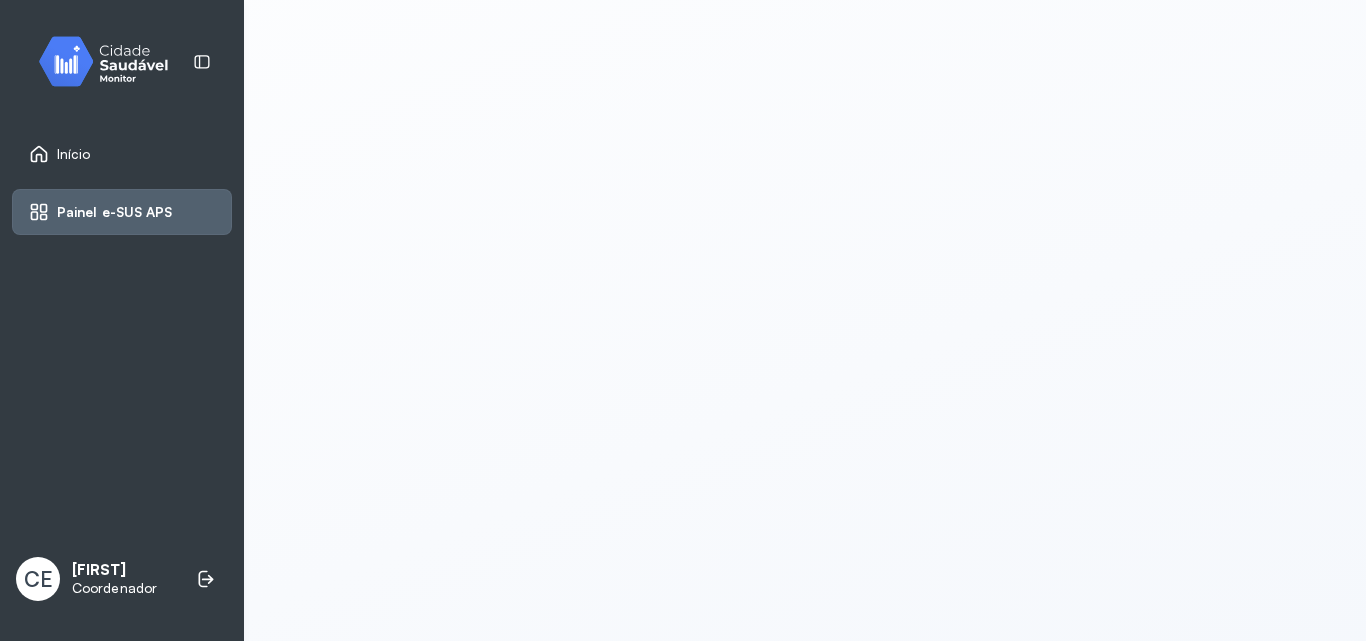 click on "Início" at bounding box center [74, 154] 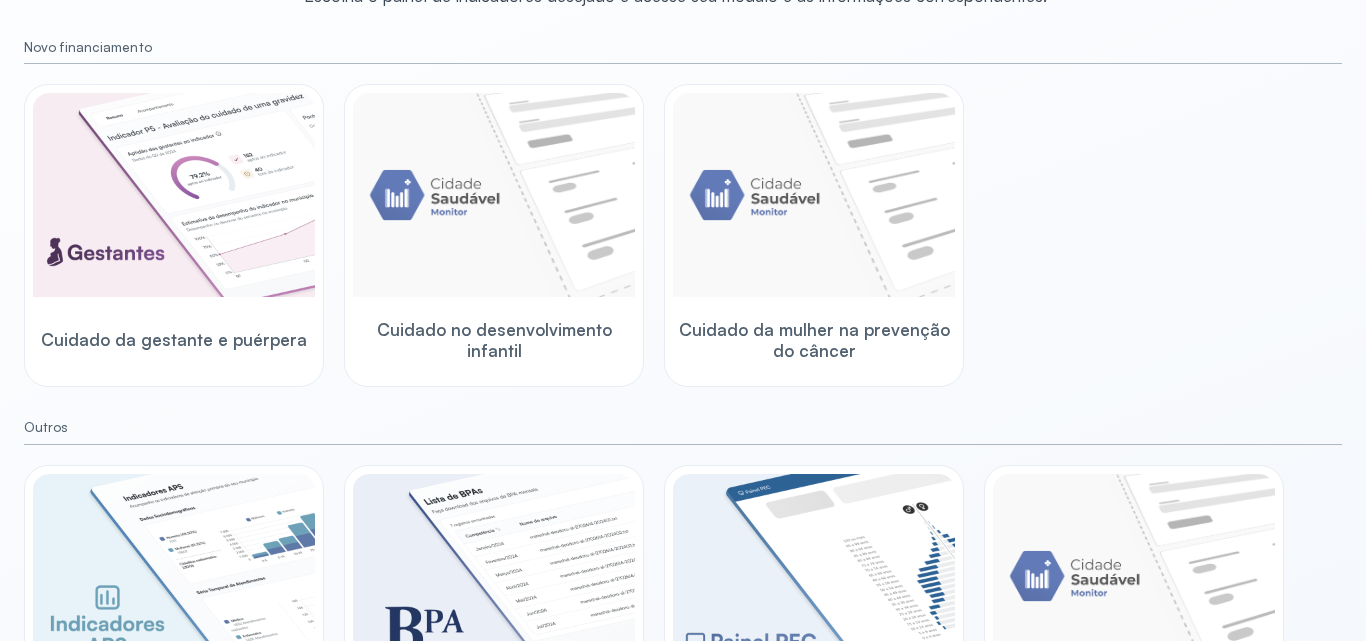scroll, scrollTop: 330, scrollLeft: 0, axis: vertical 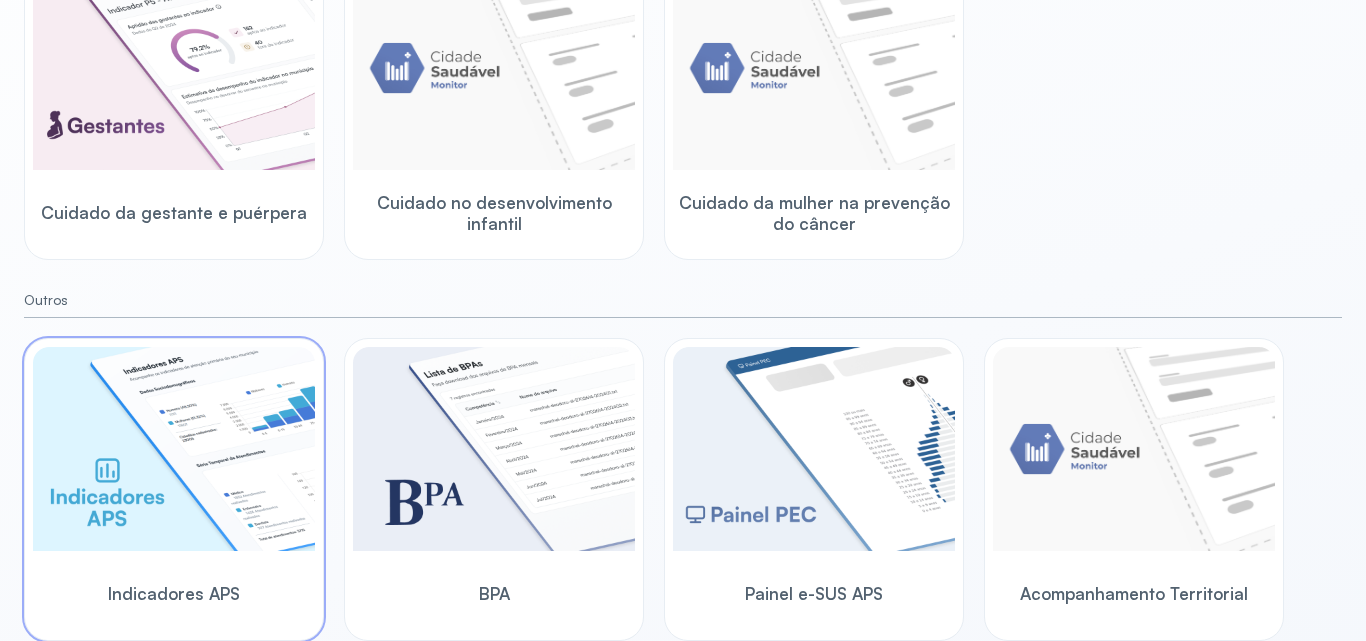 click at bounding box center [174, 449] 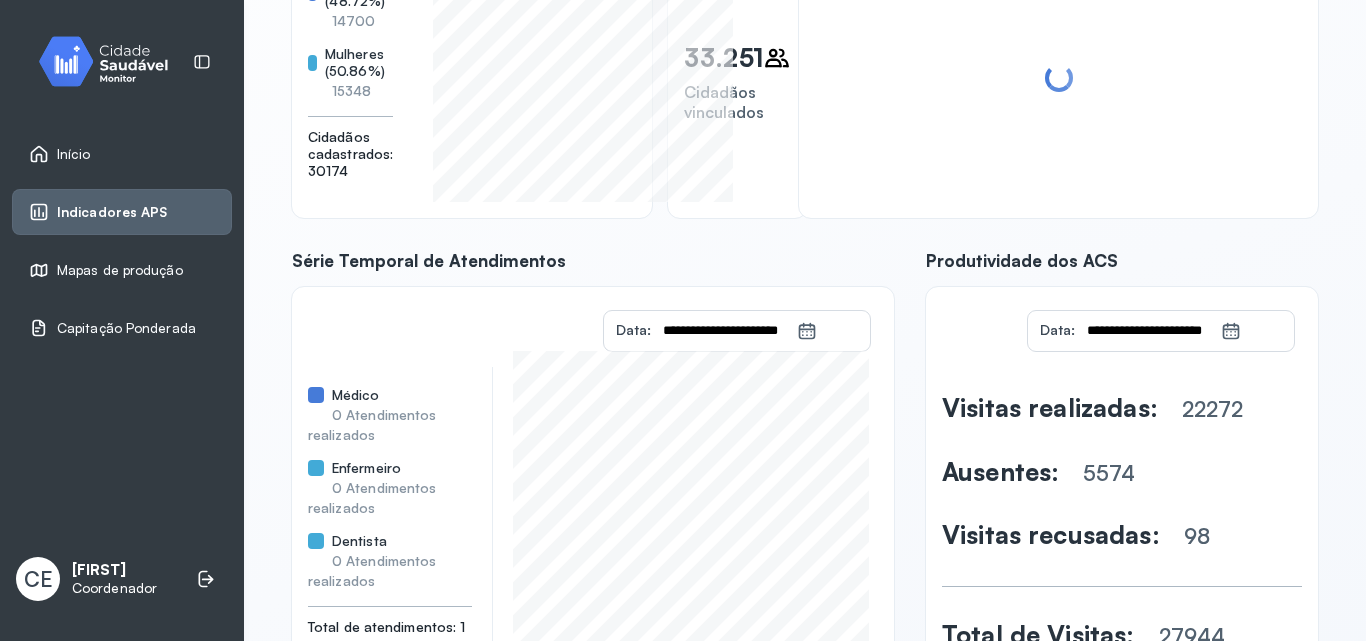 scroll, scrollTop: 380, scrollLeft: 0, axis: vertical 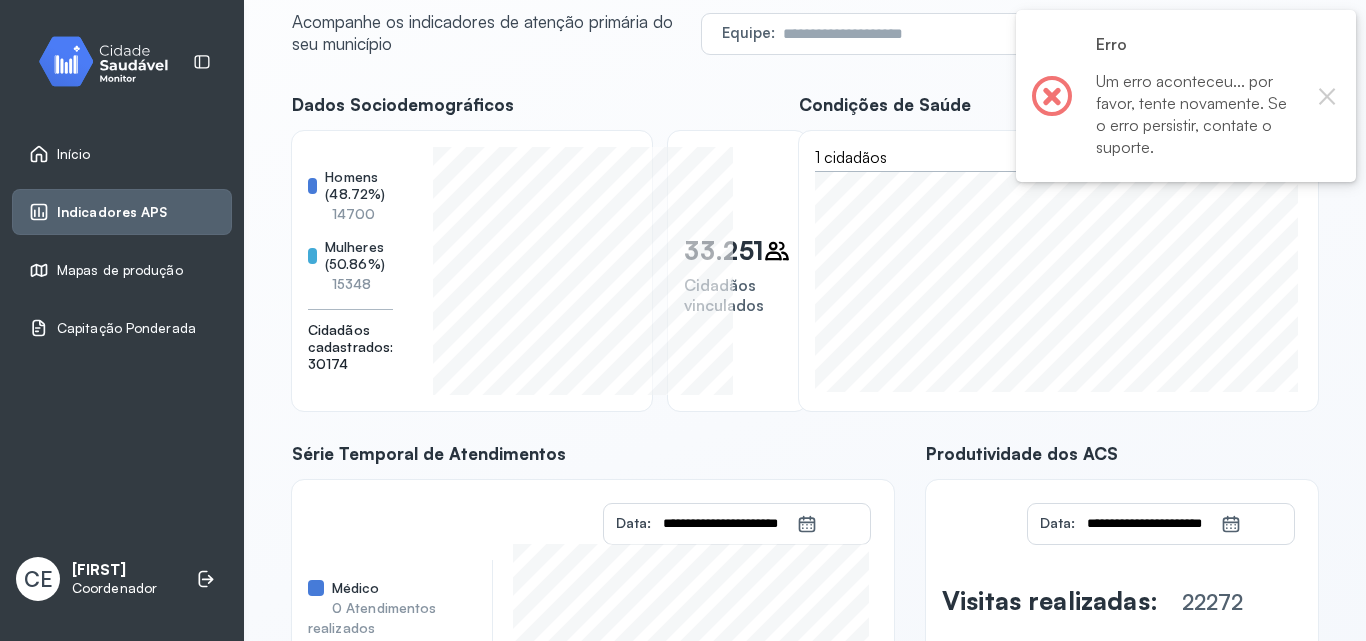 click on "Início" at bounding box center [122, 154] 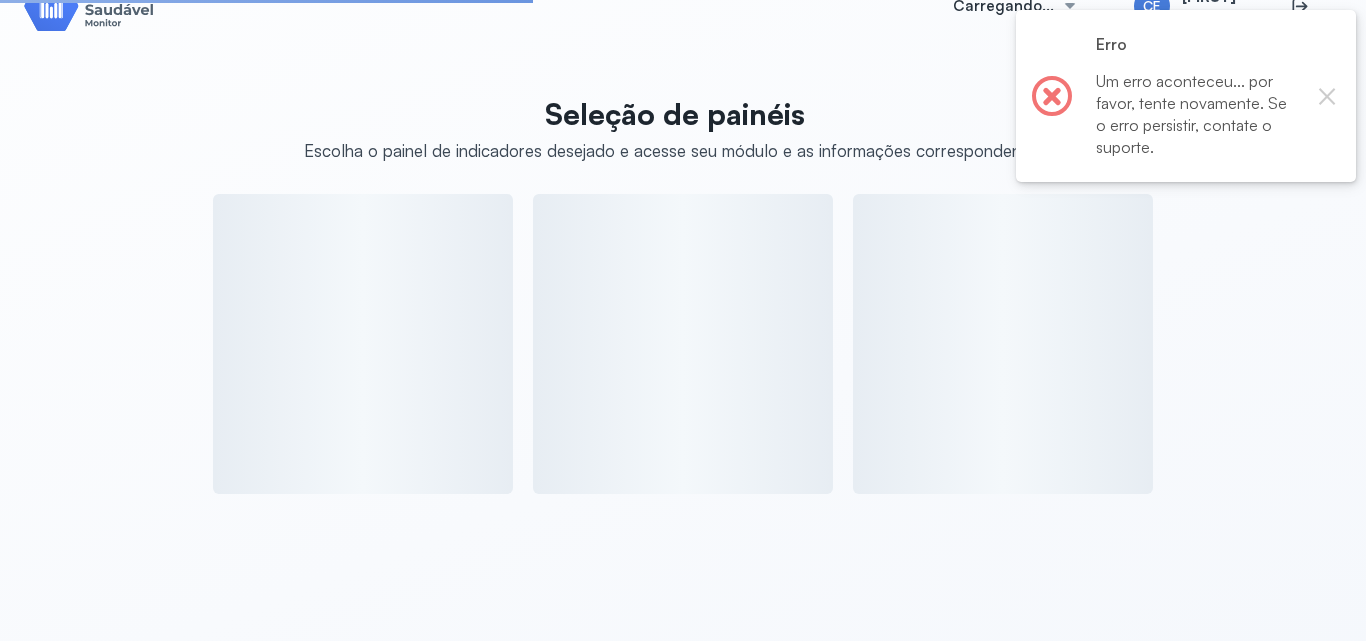 scroll, scrollTop: 93, scrollLeft: 0, axis: vertical 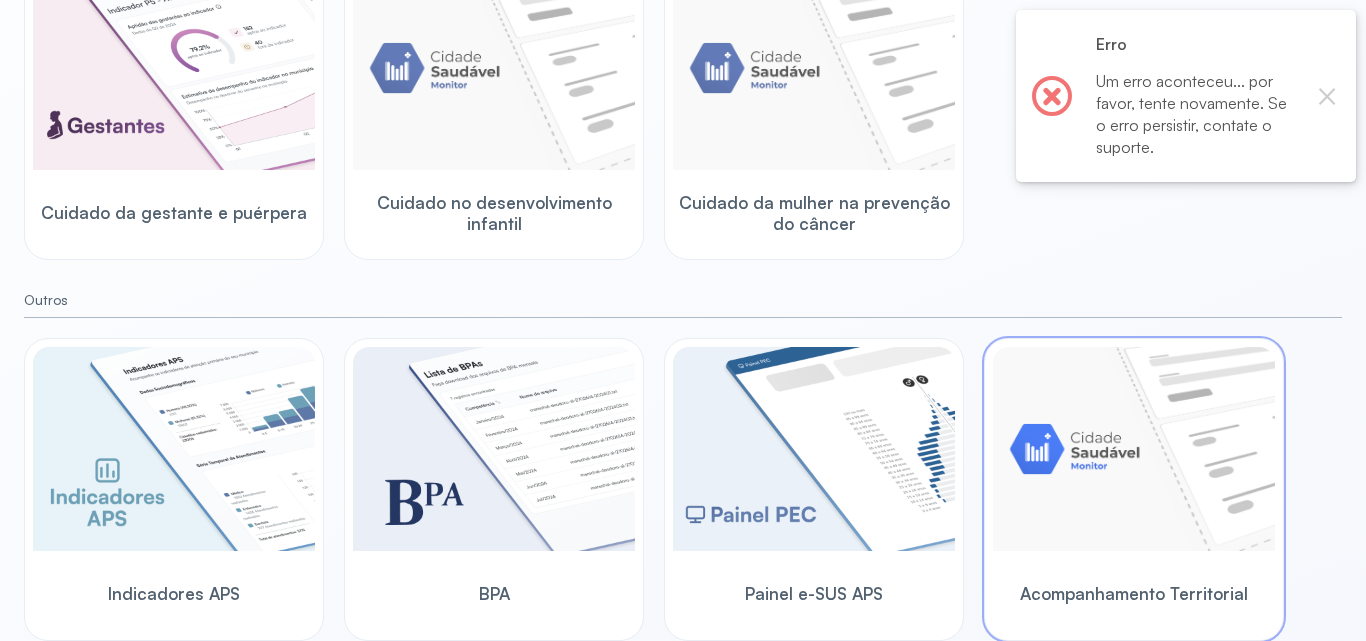 click on "Acompanhamento Territorial" at bounding box center [1134, 593] 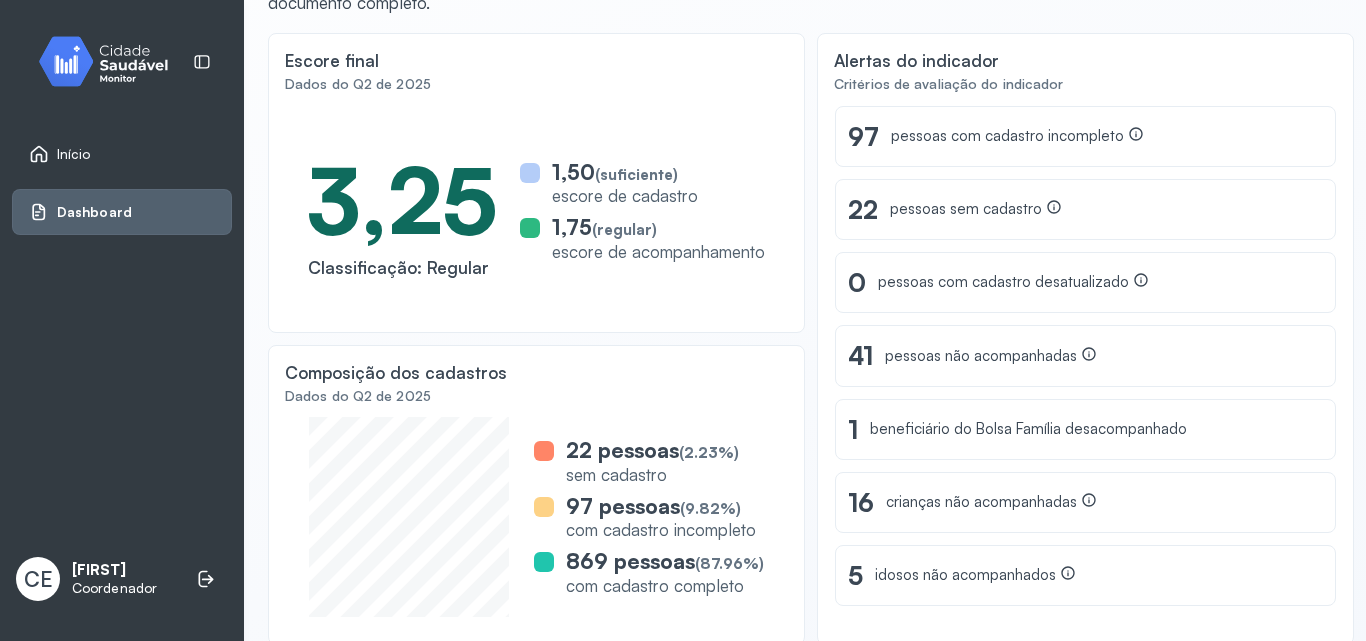 scroll, scrollTop: 179, scrollLeft: 0, axis: vertical 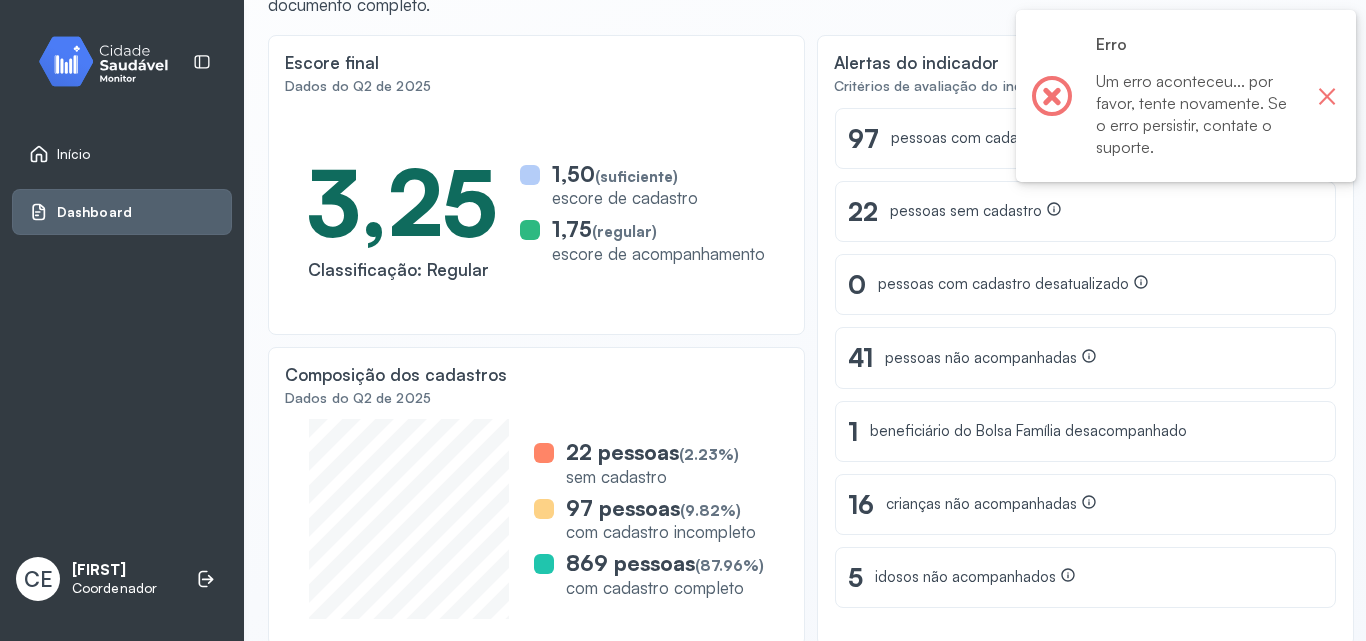 drag, startPoint x: 1320, startPoint y: 120, endPoint x: 1324, endPoint y: 104, distance: 16.492422 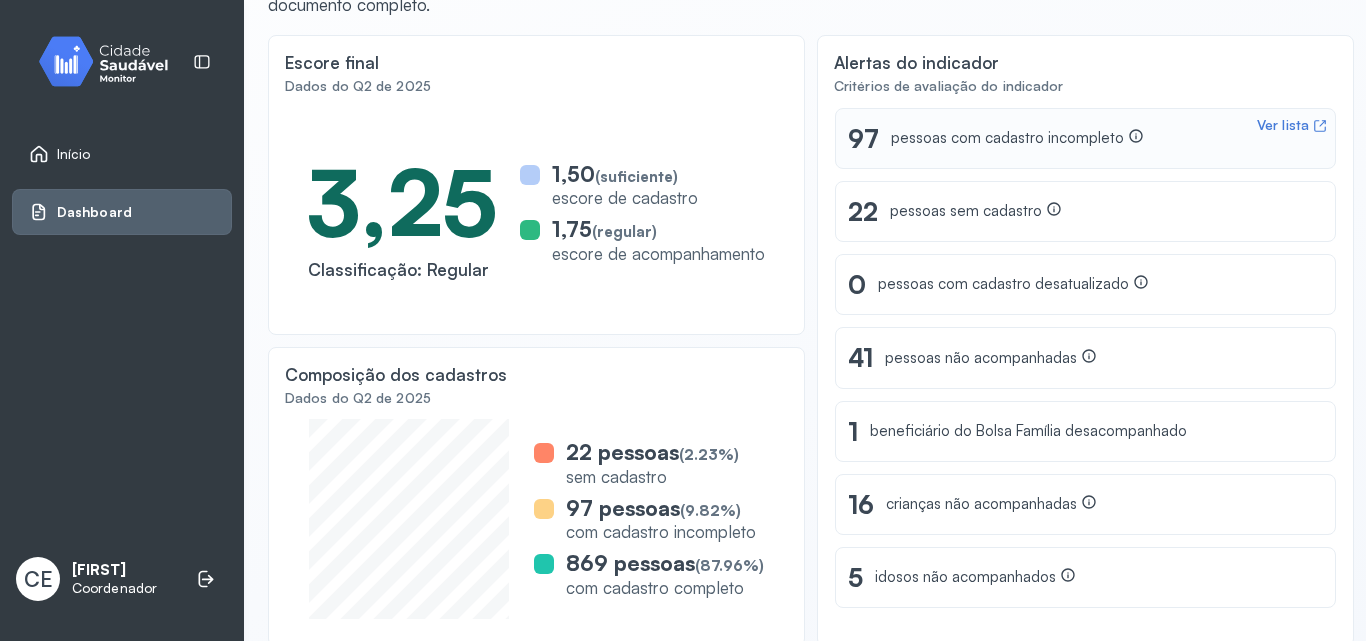 click on "Ver lista  97 pessoas com cadastro incompleto" at bounding box center (1085, 138) 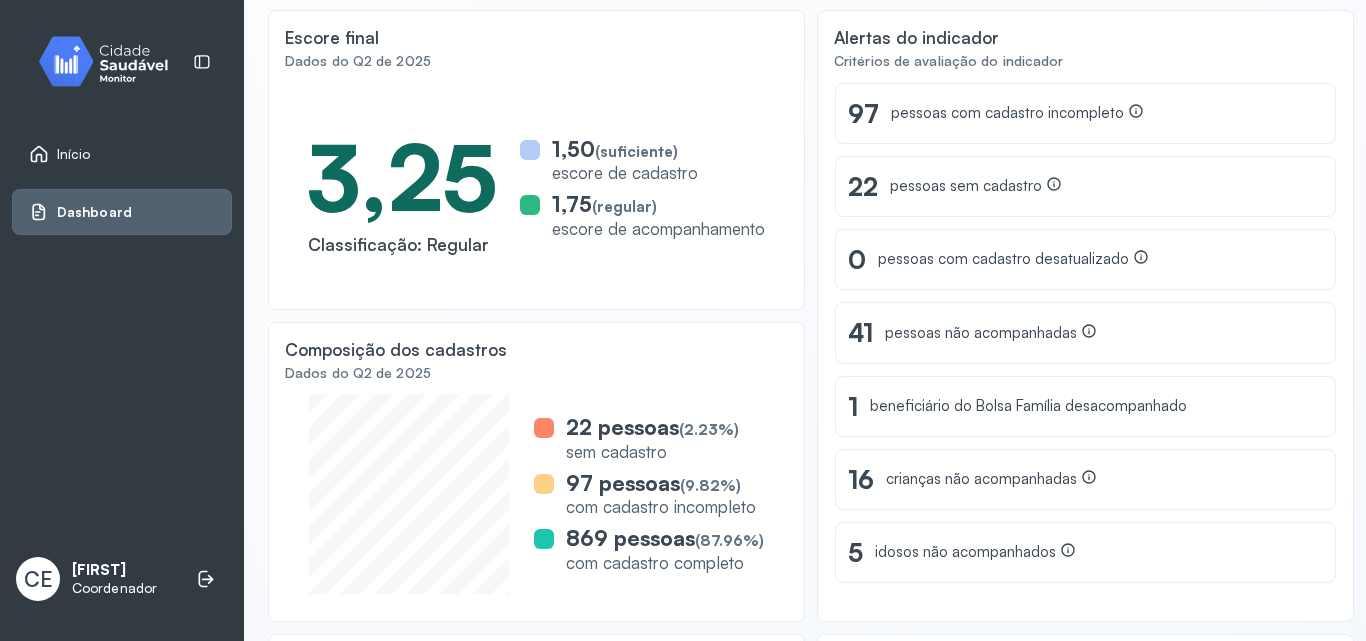 scroll, scrollTop: 19, scrollLeft: 0, axis: vertical 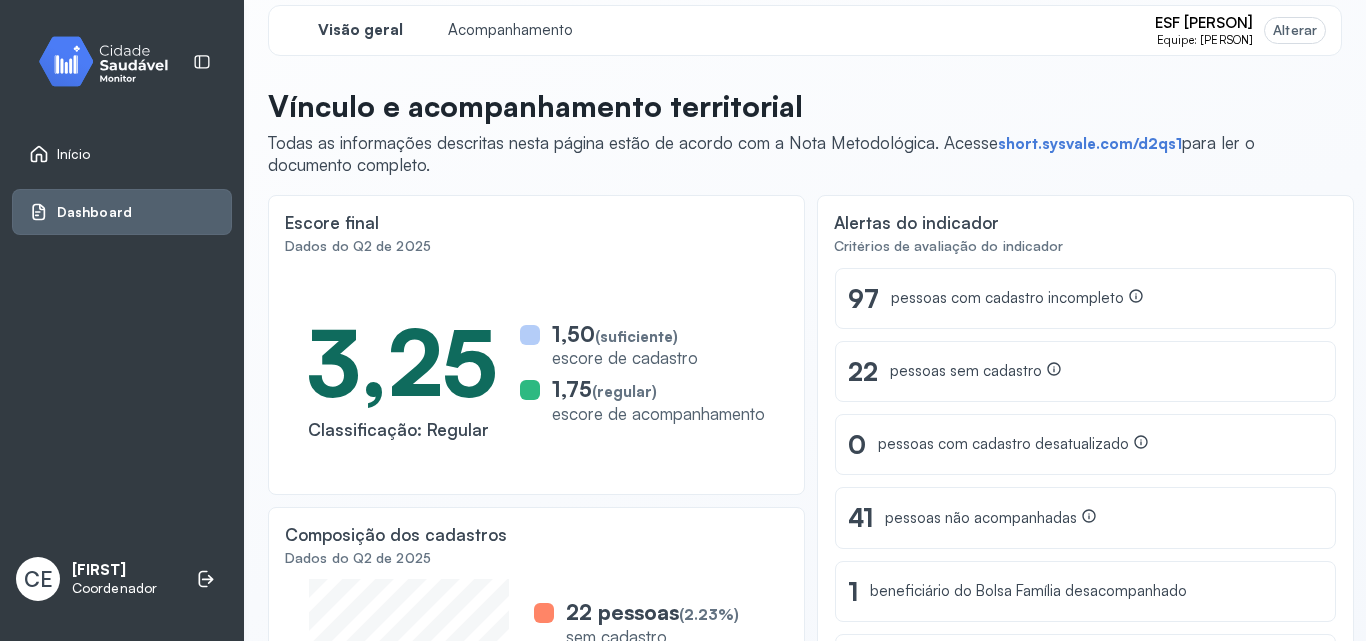 click on "Início" at bounding box center (122, 154) 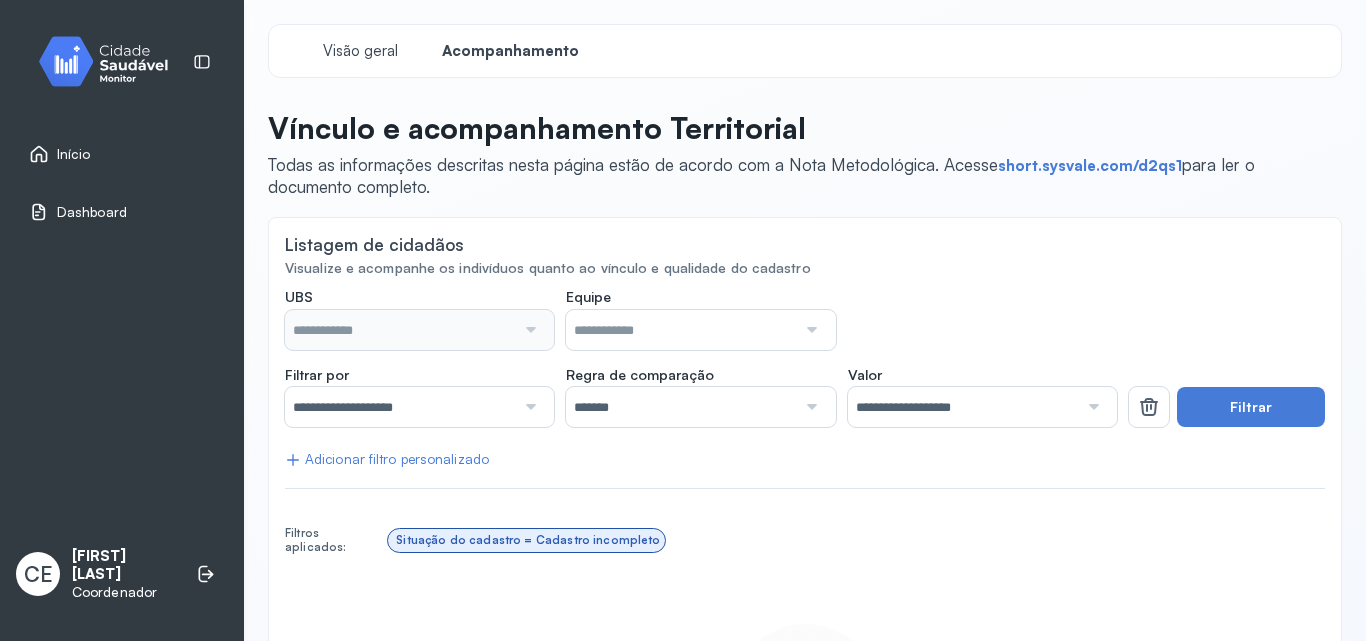 scroll, scrollTop: 0, scrollLeft: 0, axis: both 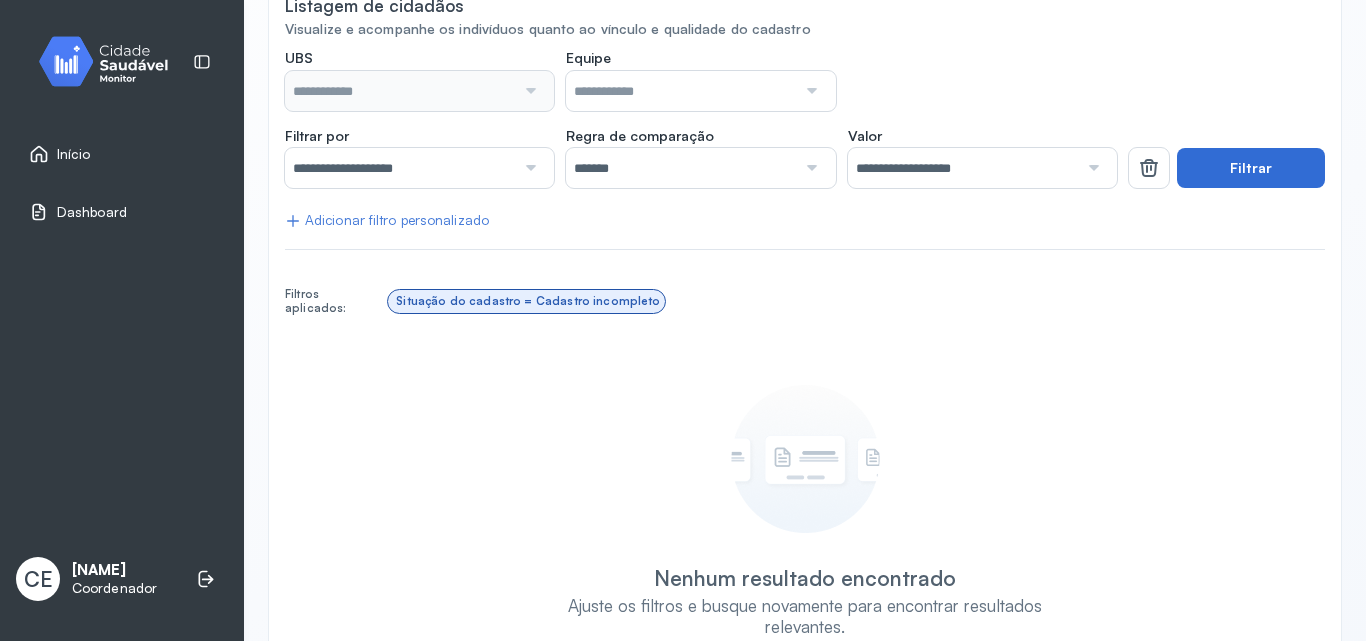 click on "Filtrar" at bounding box center (1251, 168) 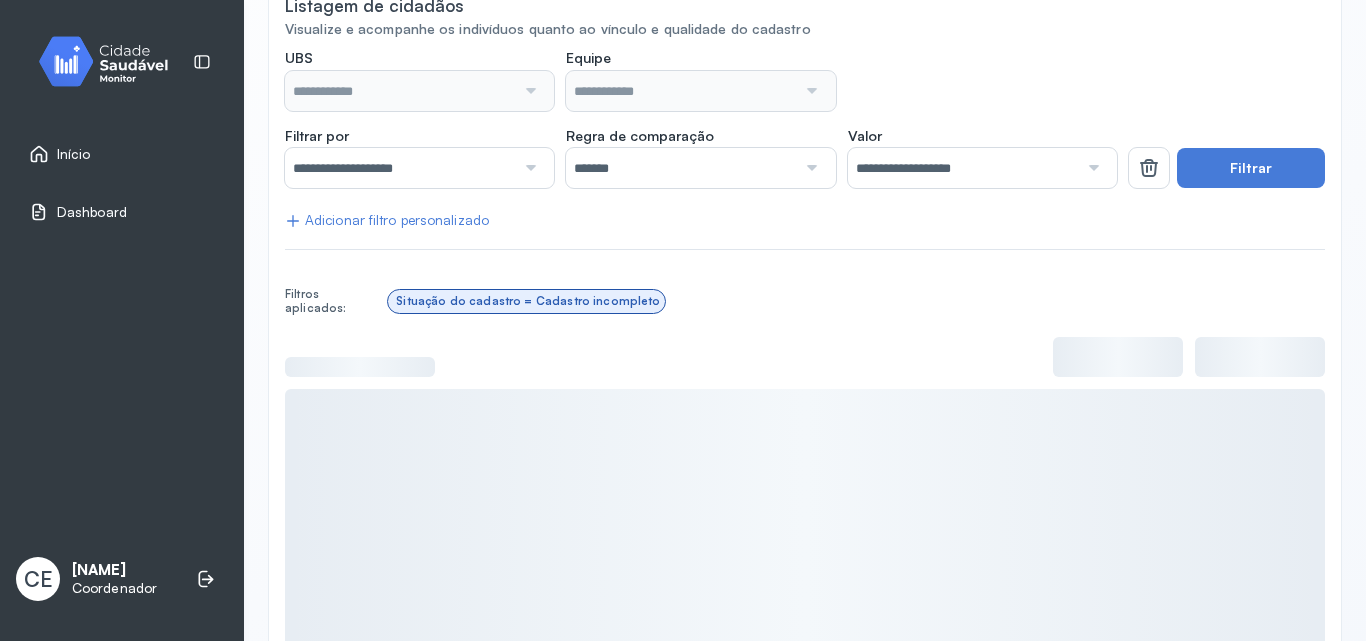 type on "**********" 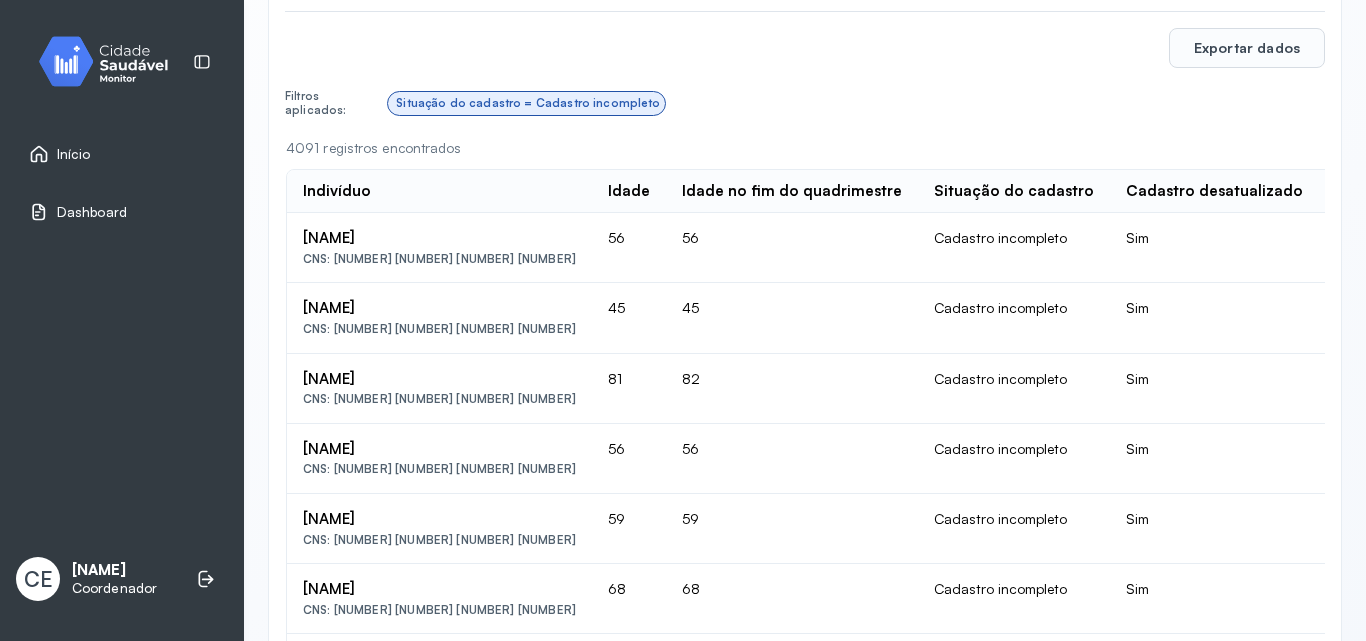 scroll, scrollTop: 481, scrollLeft: 0, axis: vertical 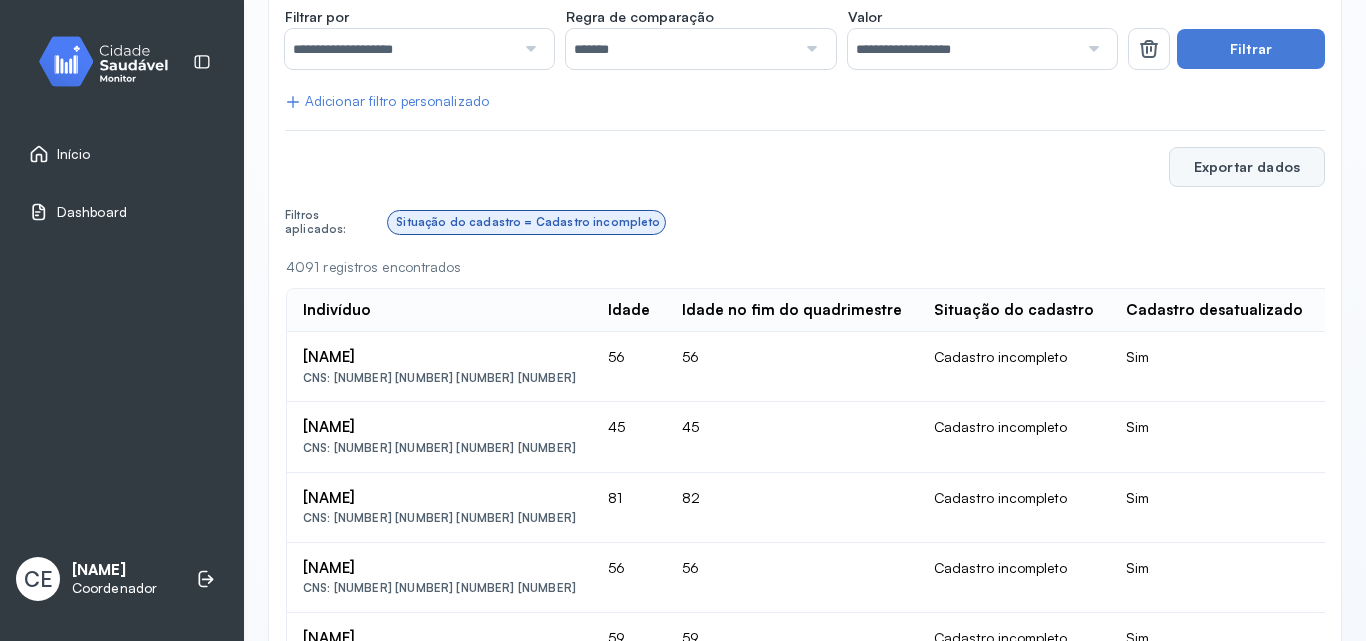 click on "Exportar dados" at bounding box center [1247, 167] 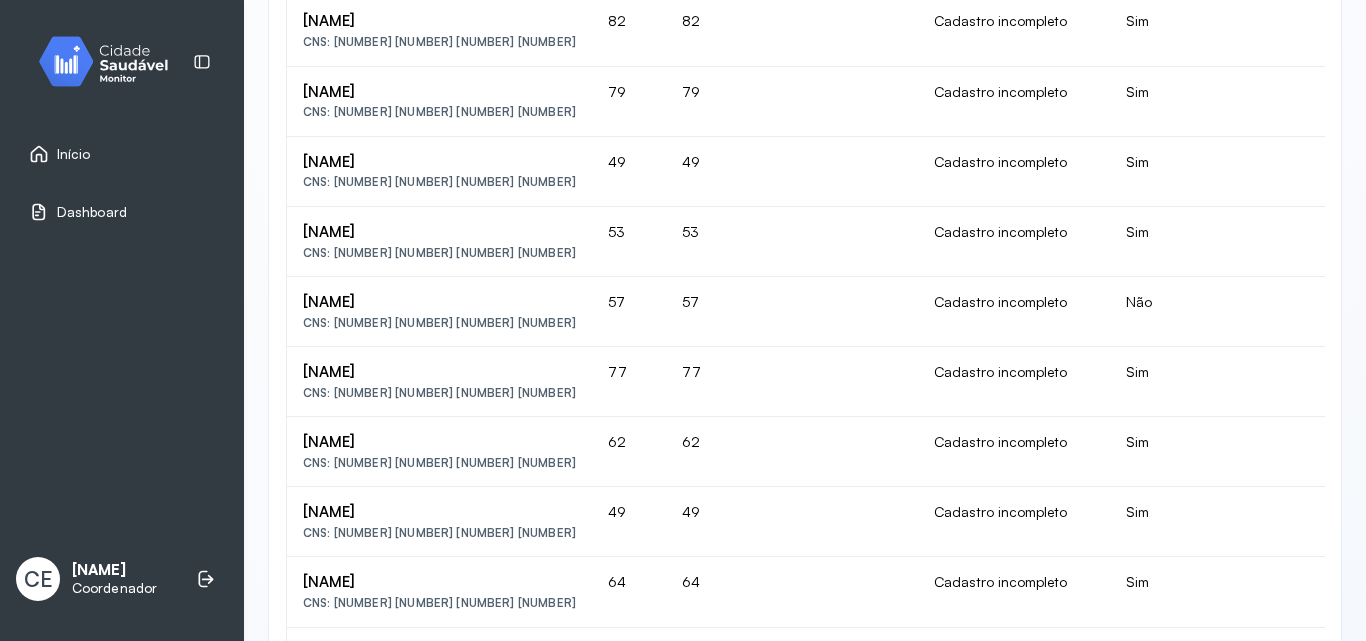 scroll, scrollTop: 604, scrollLeft: 0, axis: vertical 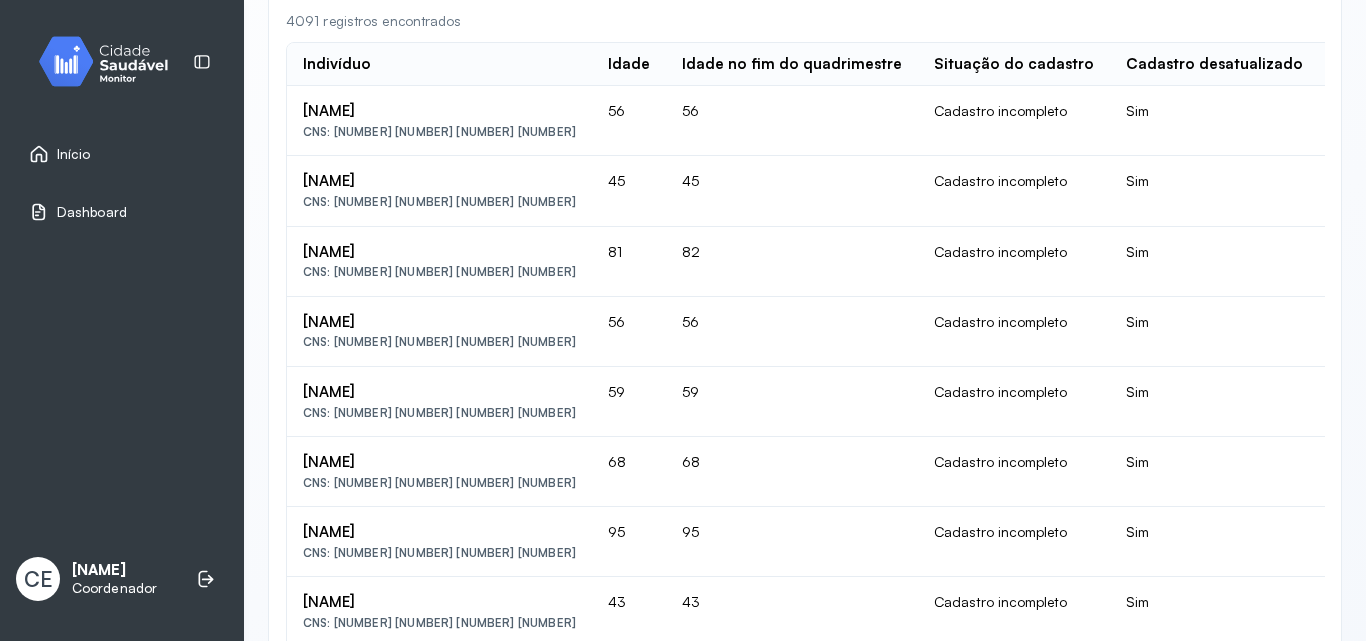 drag, startPoint x: 1315, startPoint y: 230, endPoint x: 1358, endPoint y: 250, distance: 47.423622 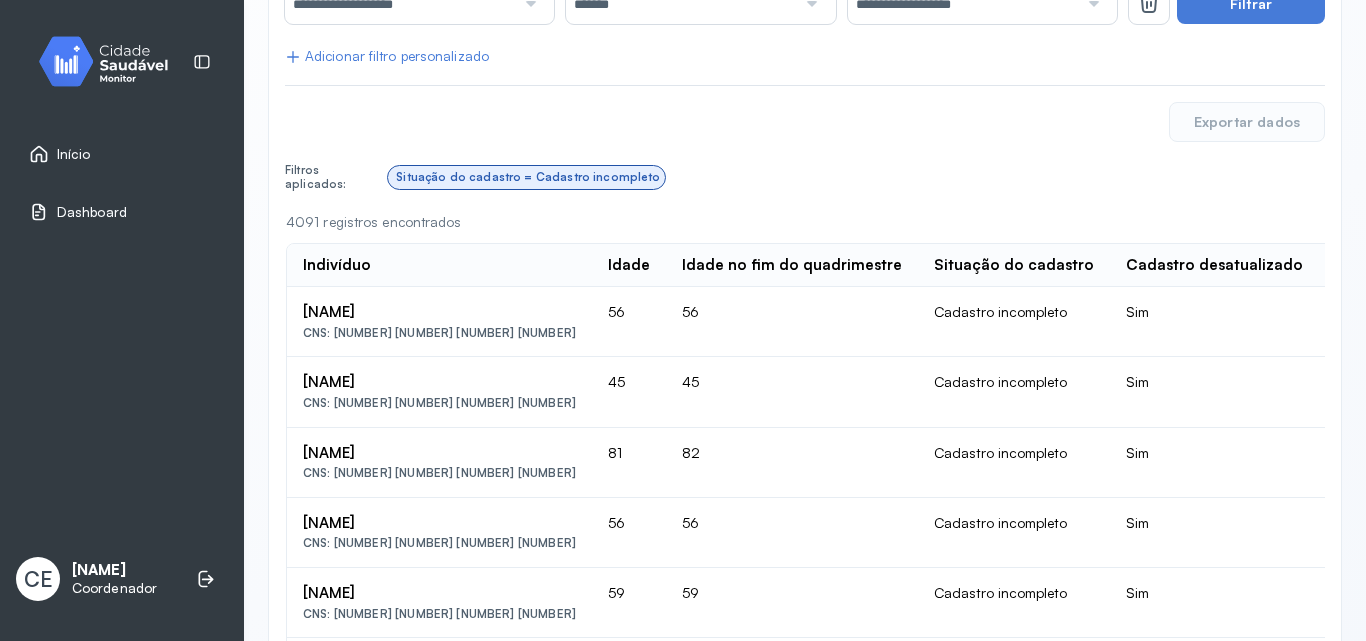 scroll, scrollTop: 31, scrollLeft: 0, axis: vertical 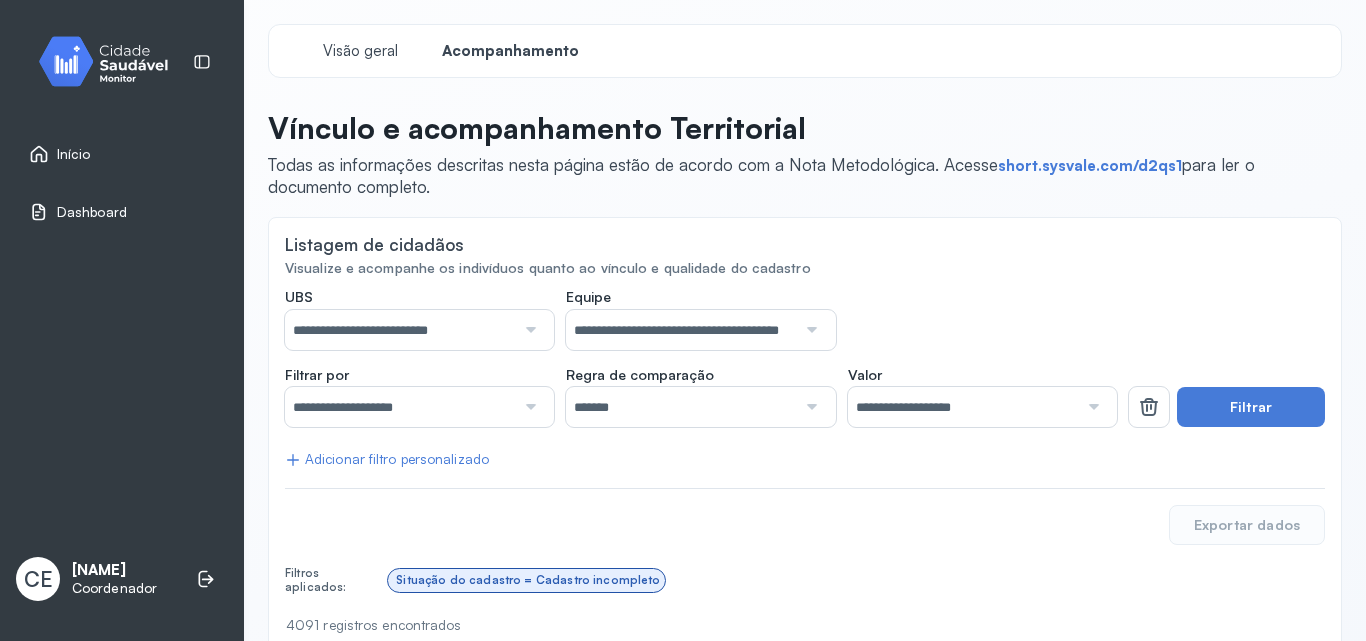 click at bounding box center (528, 330) 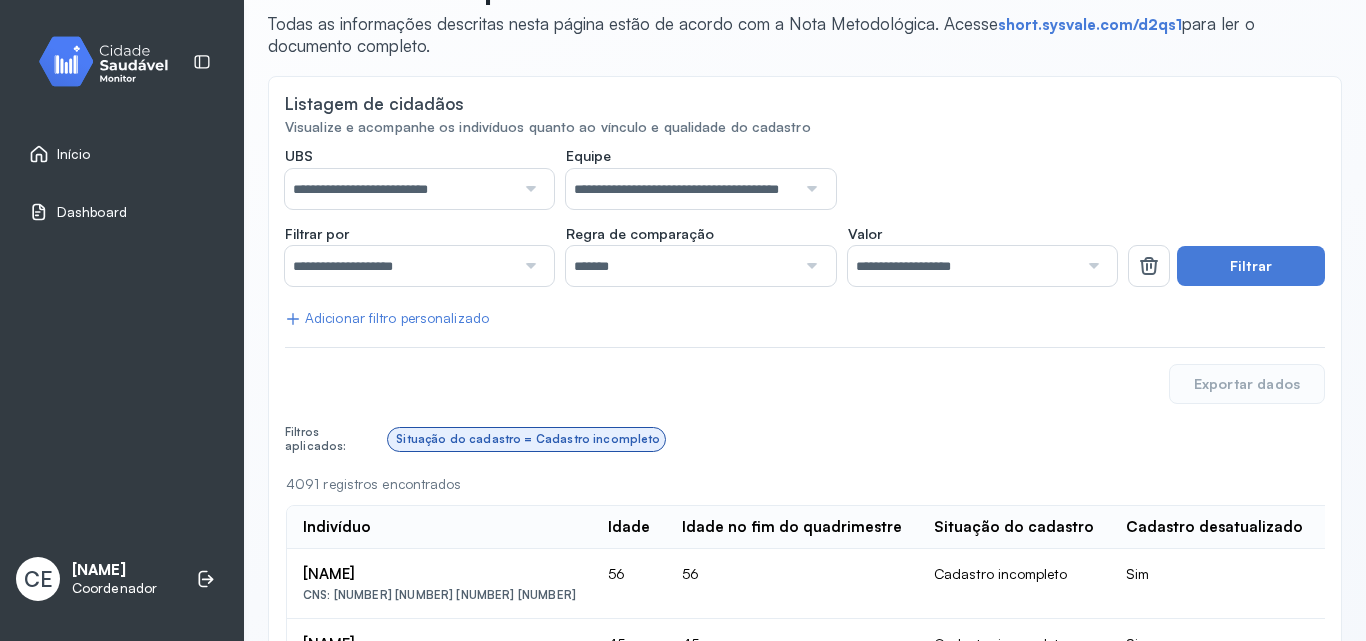 scroll, scrollTop: 145, scrollLeft: 0, axis: vertical 